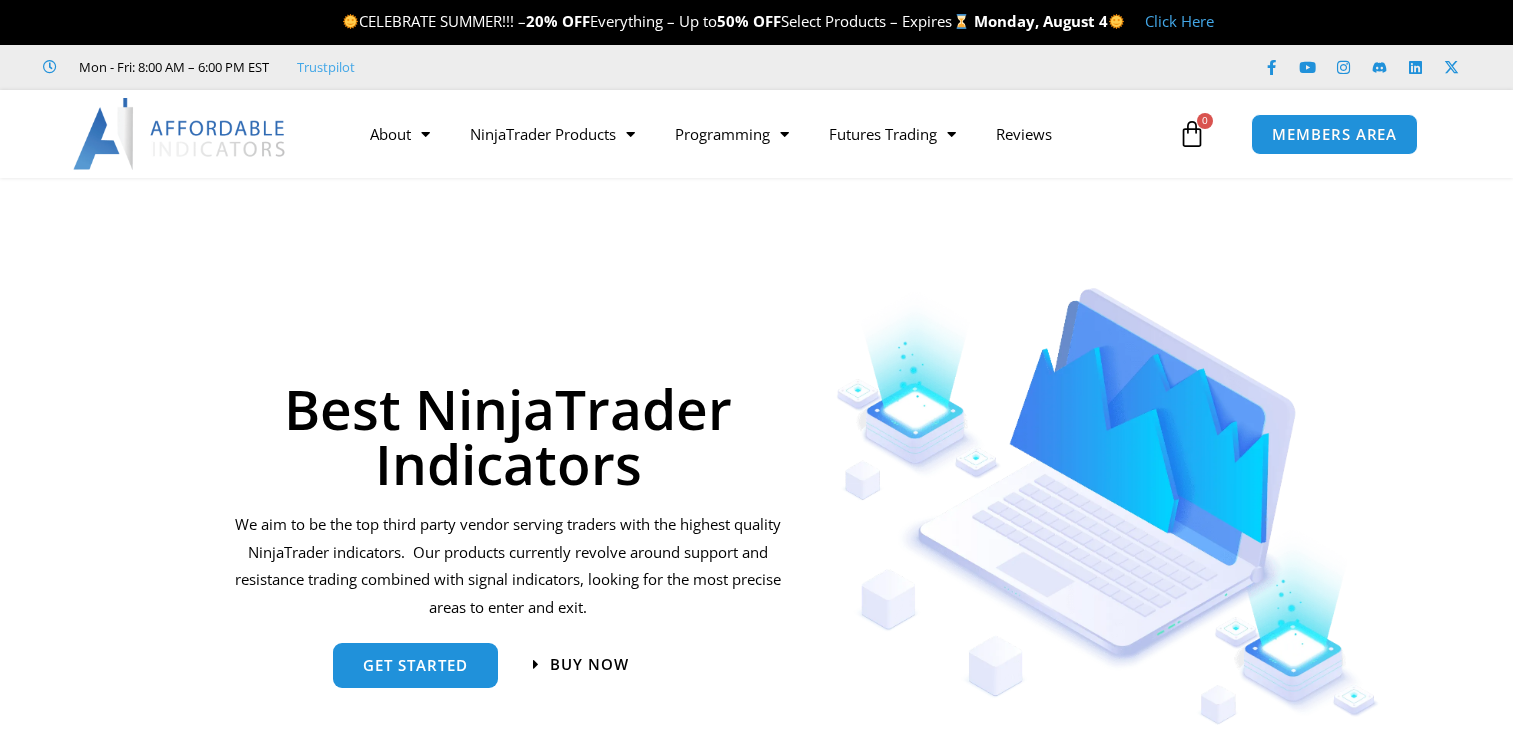 scroll, scrollTop: 0, scrollLeft: 0, axis: both 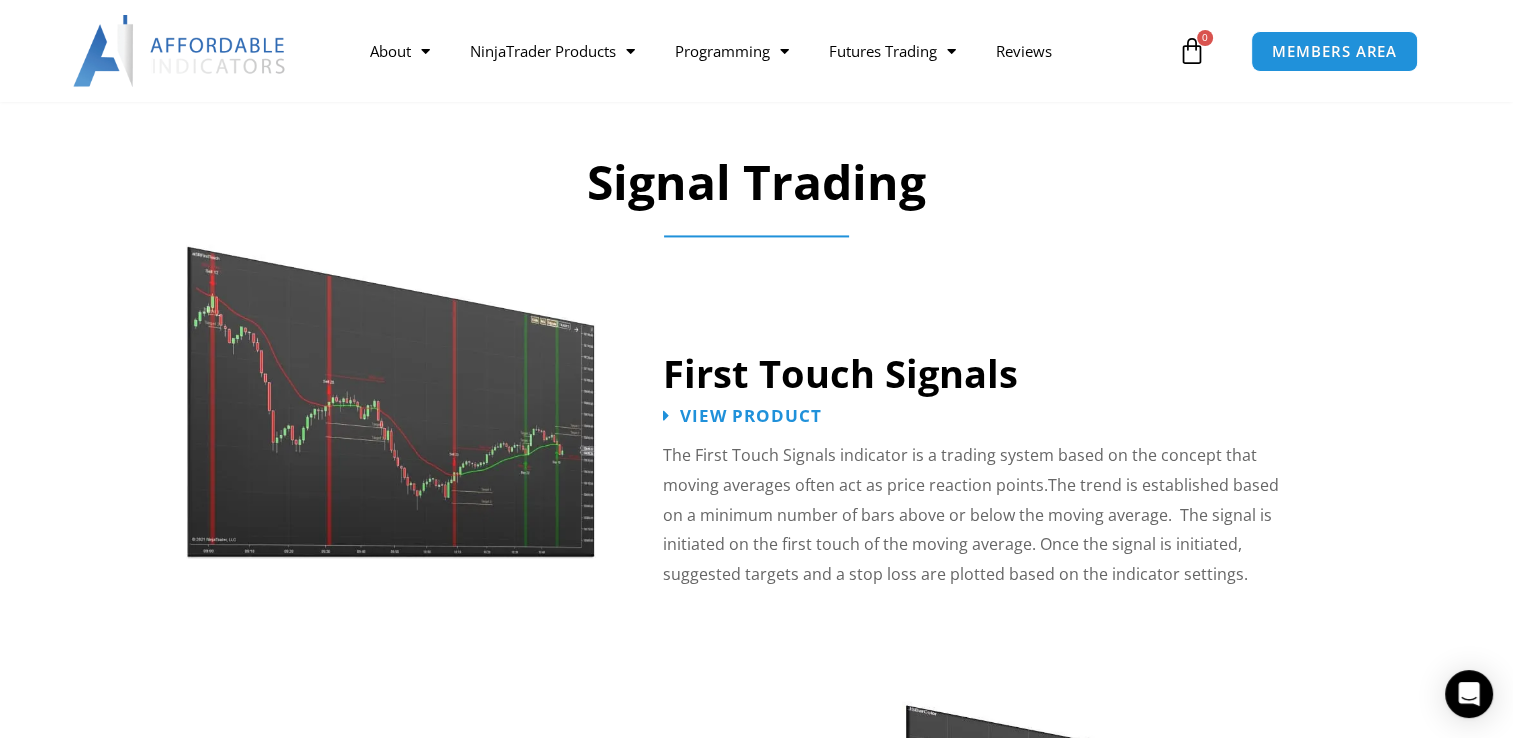 click at bounding box center [392, 381] 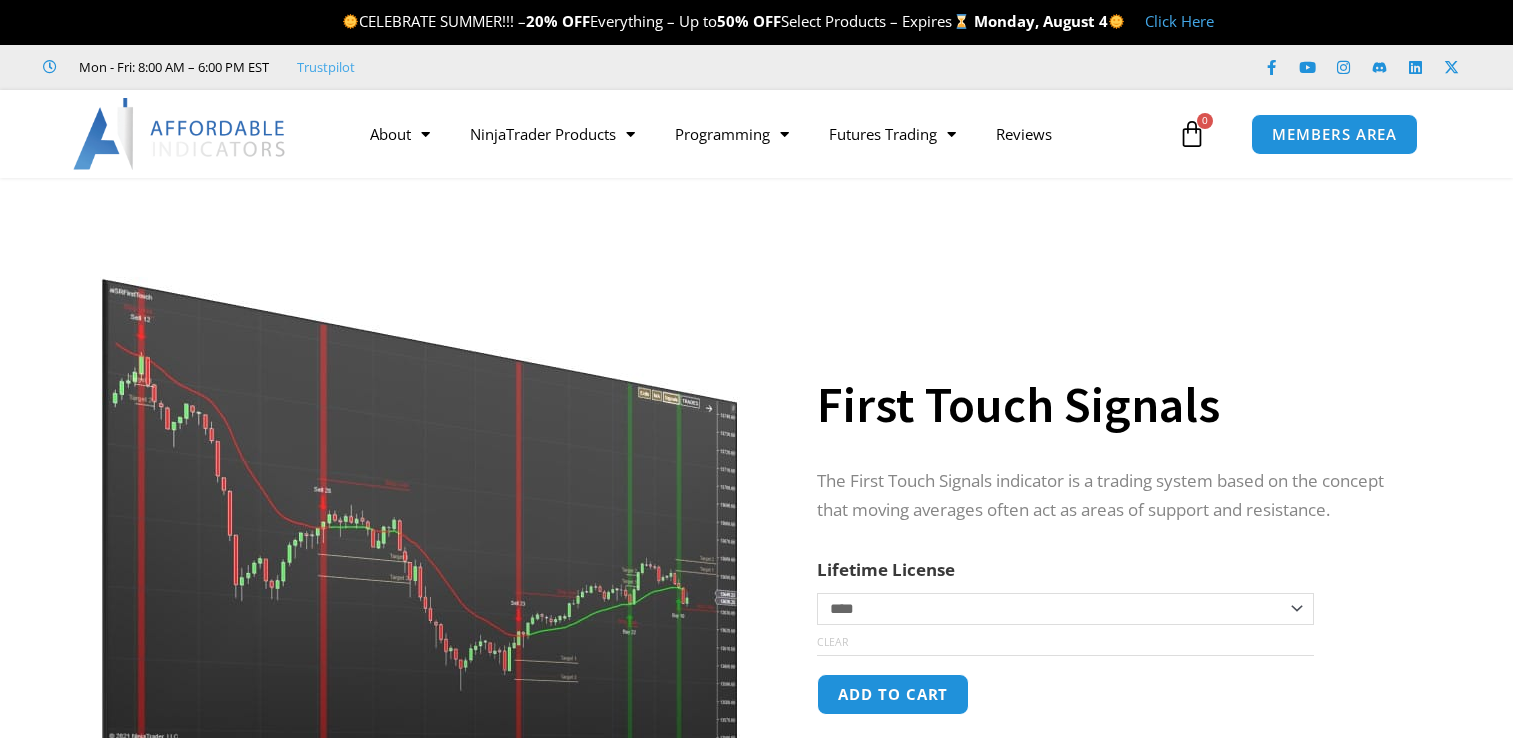 scroll, scrollTop: 0, scrollLeft: 0, axis: both 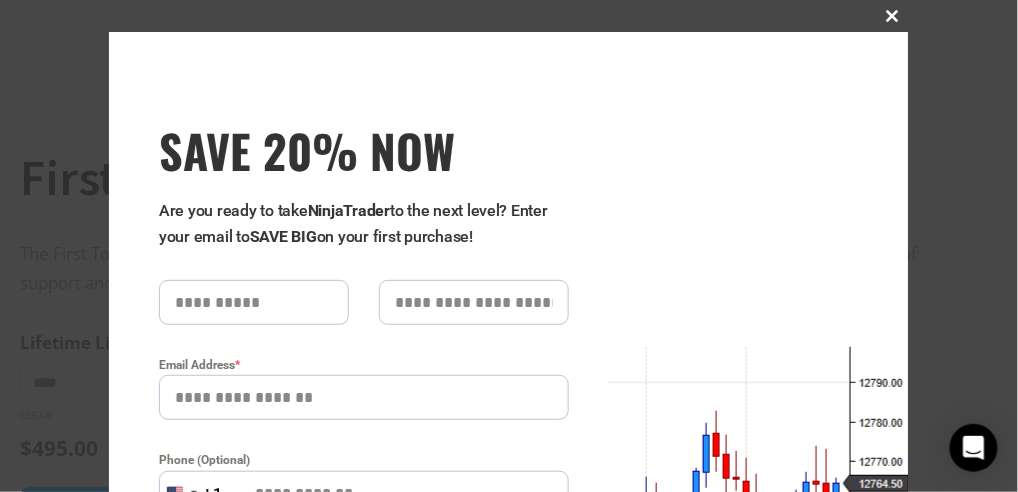 click at bounding box center [893, 16] 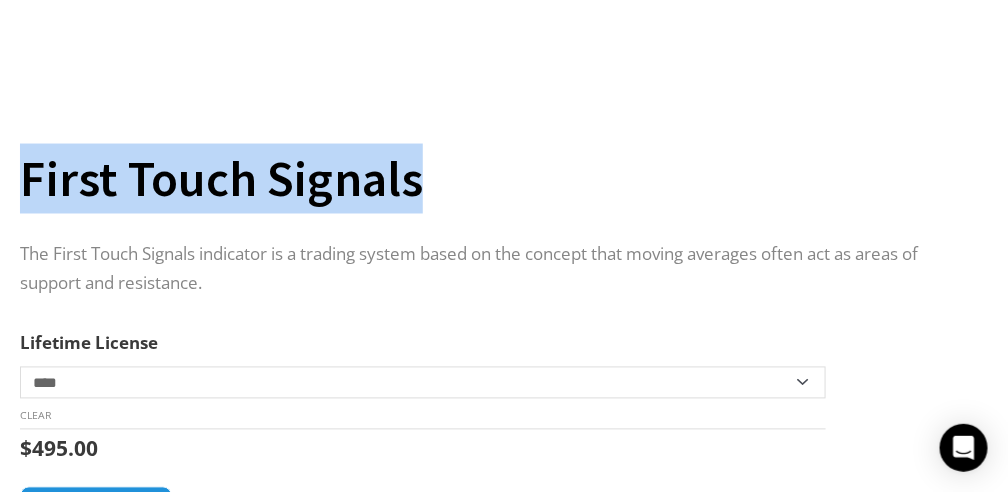 drag, startPoint x: 18, startPoint y: 175, endPoint x: 509, endPoint y: 172, distance: 491.00916 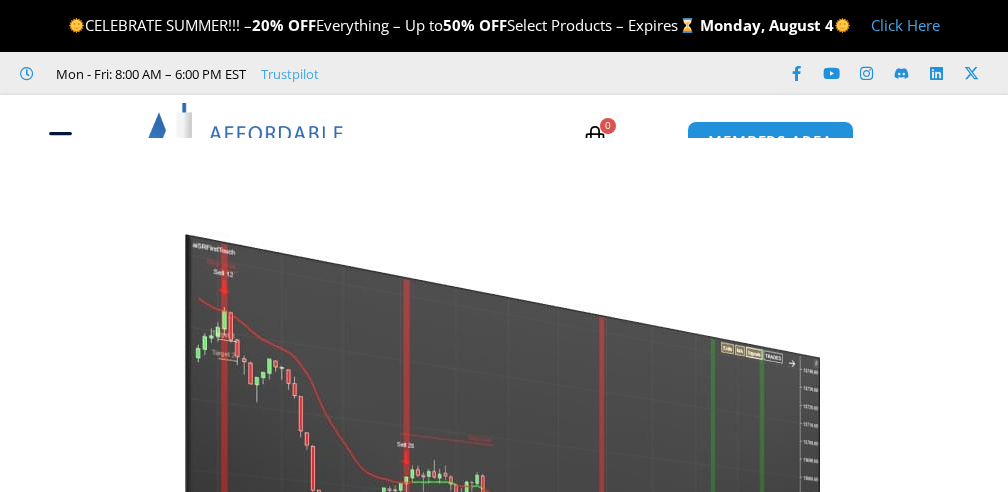 scroll, scrollTop: 0, scrollLeft: 0, axis: both 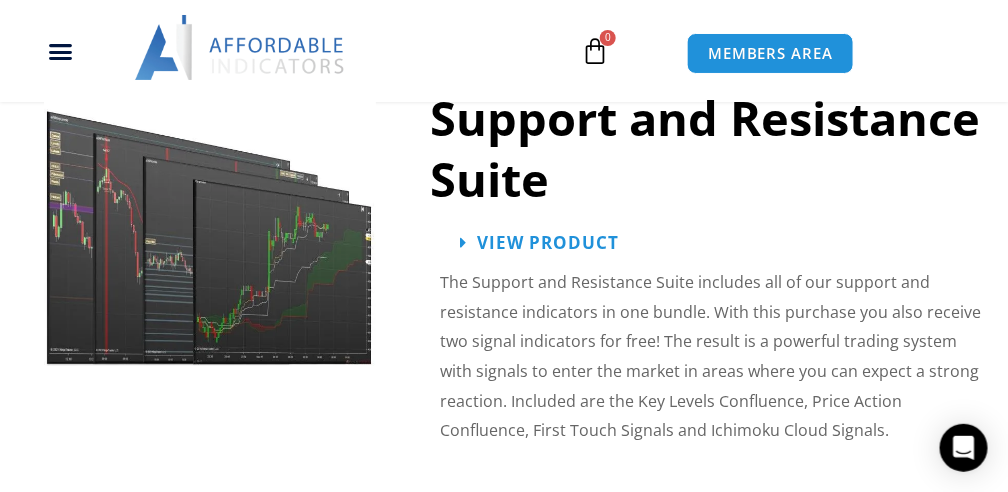 click at bounding box center (210, 223) 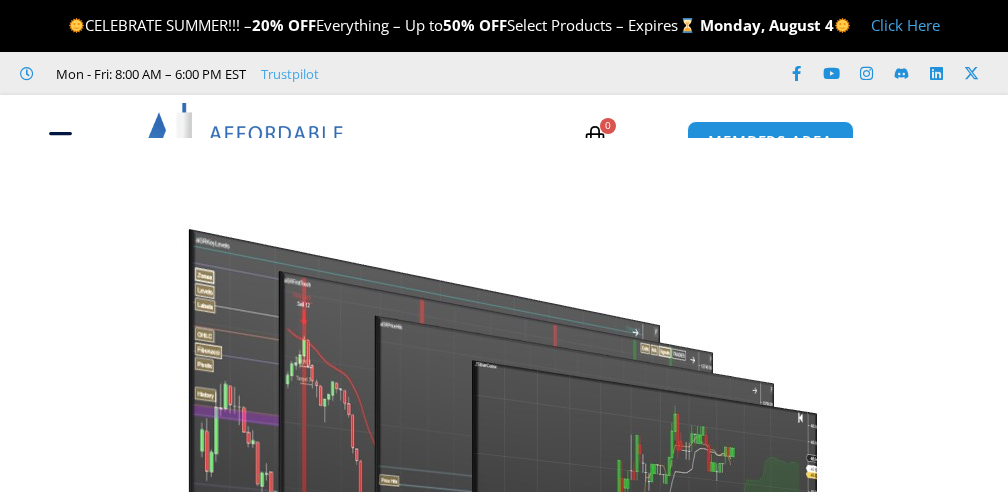 scroll, scrollTop: 0, scrollLeft: 0, axis: both 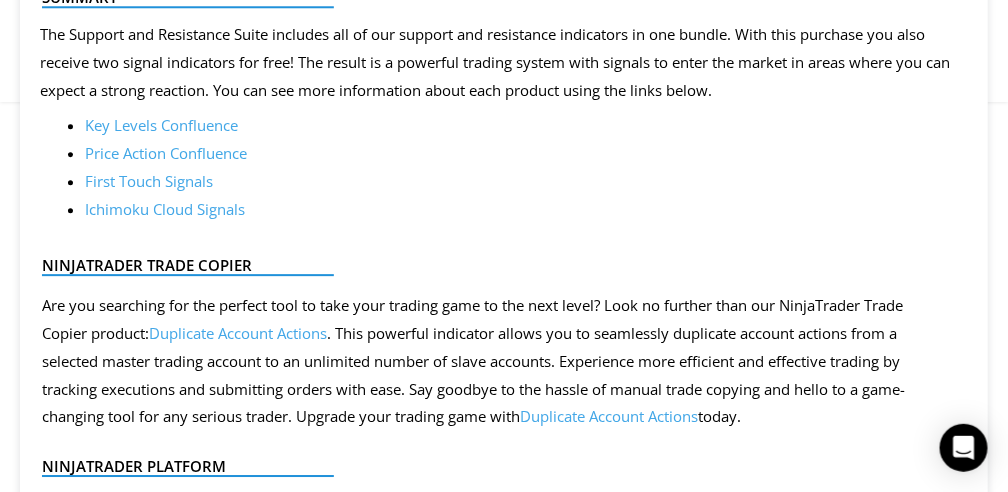 click on "Price Action Confluence" at bounding box center (166, 153) 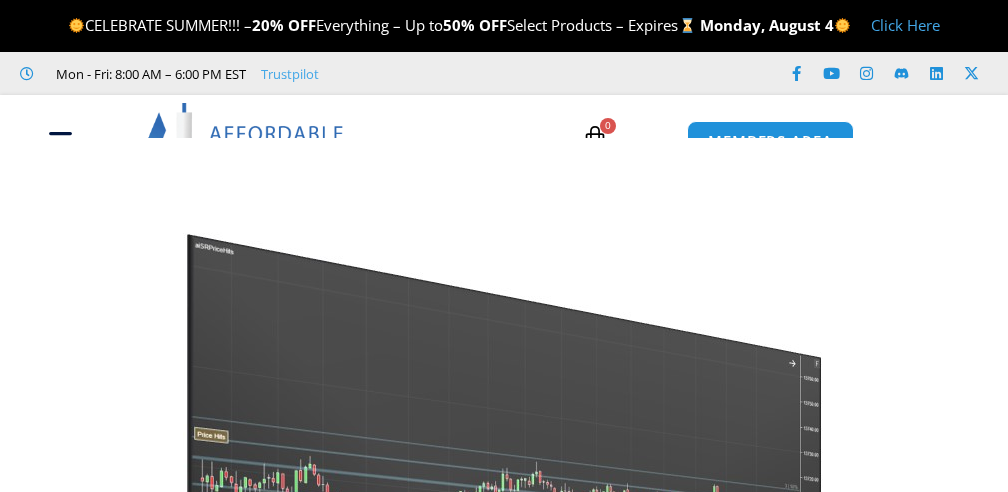 scroll, scrollTop: 0, scrollLeft: 0, axis: both 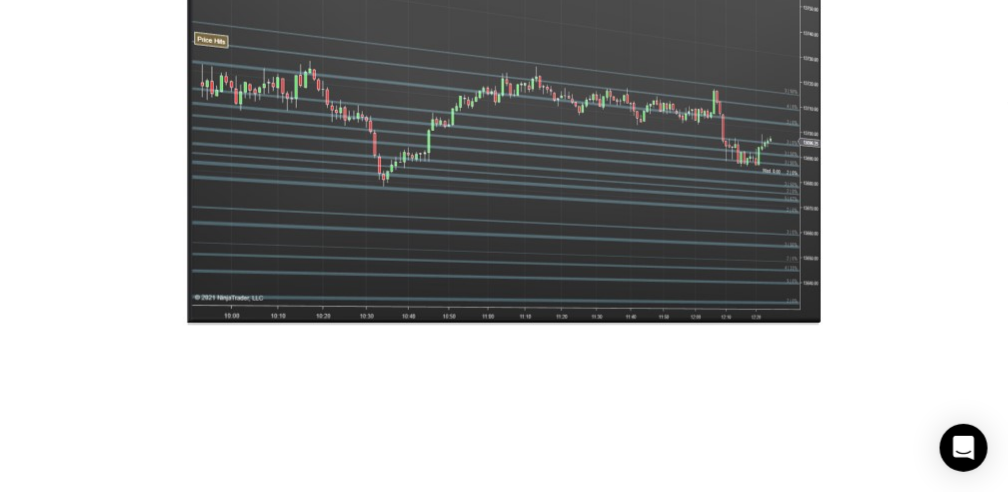 click at bounding box center [504, 49] 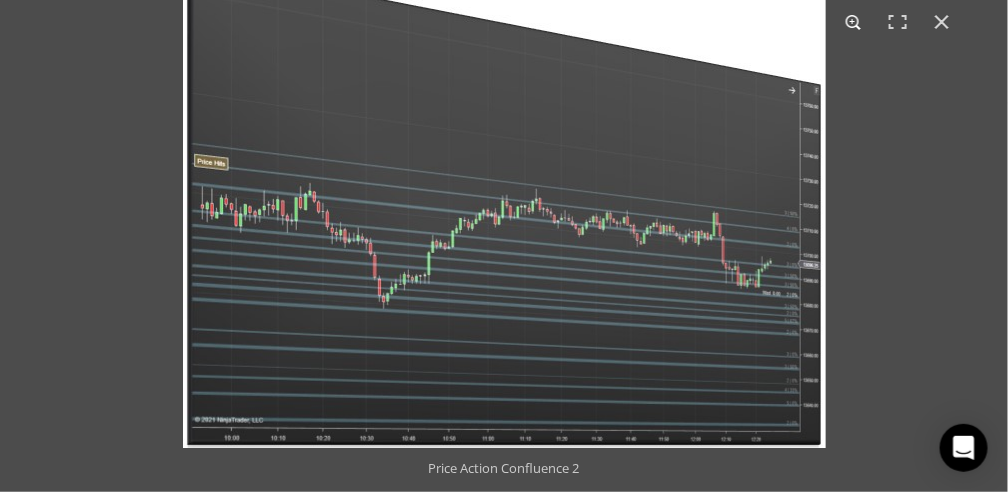 click at bounding box center [854, 22] 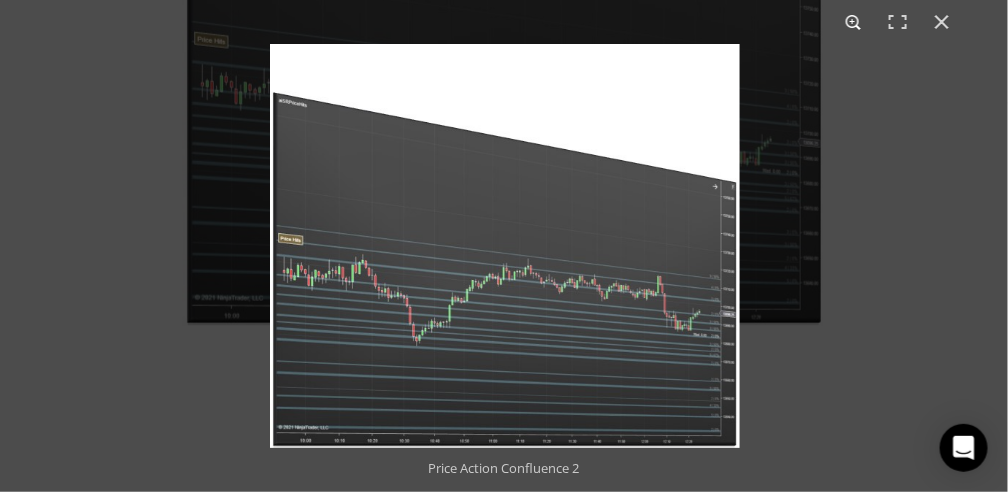 click at bounding box center (854, 22) 